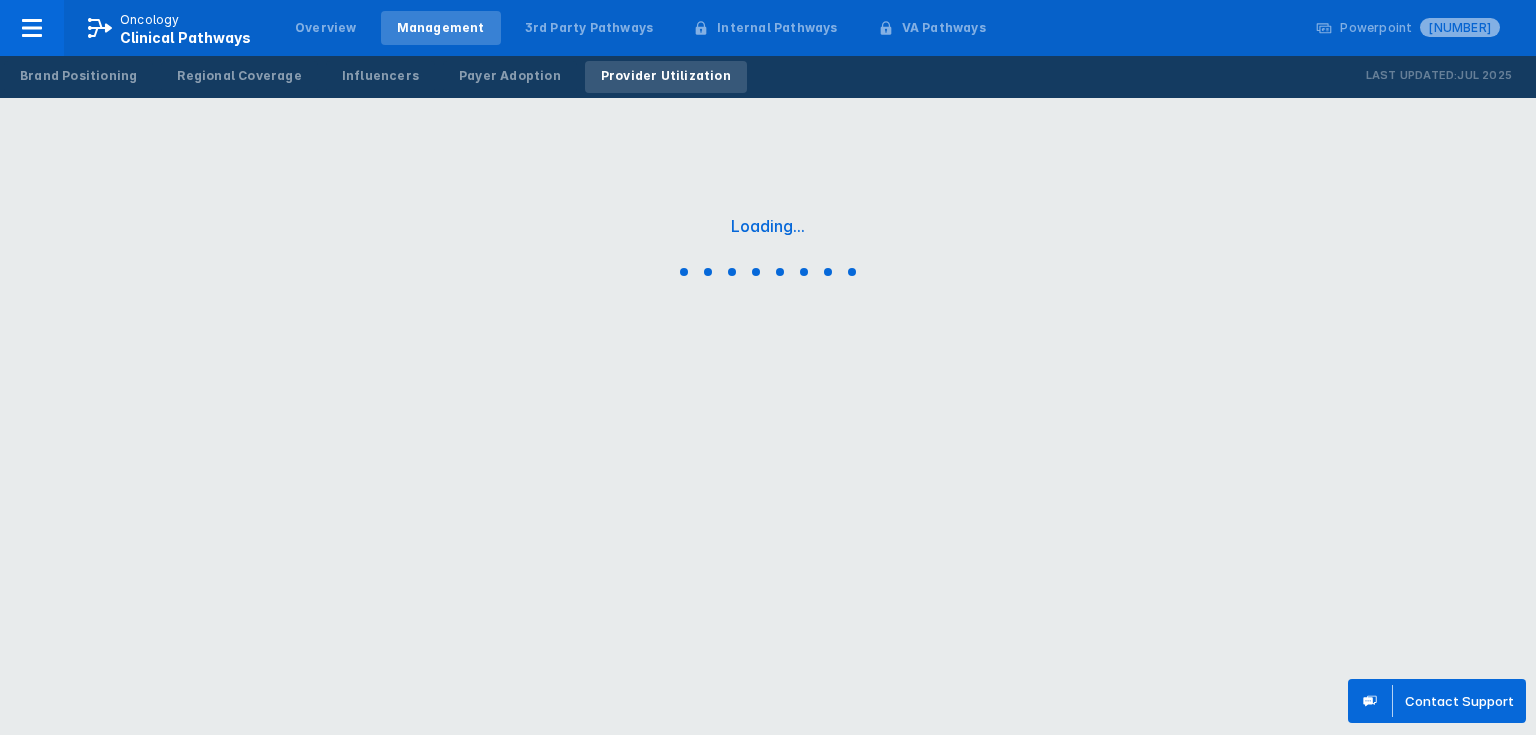 scroll, scrollTop: 0, scrollLeft: 0, axis: both 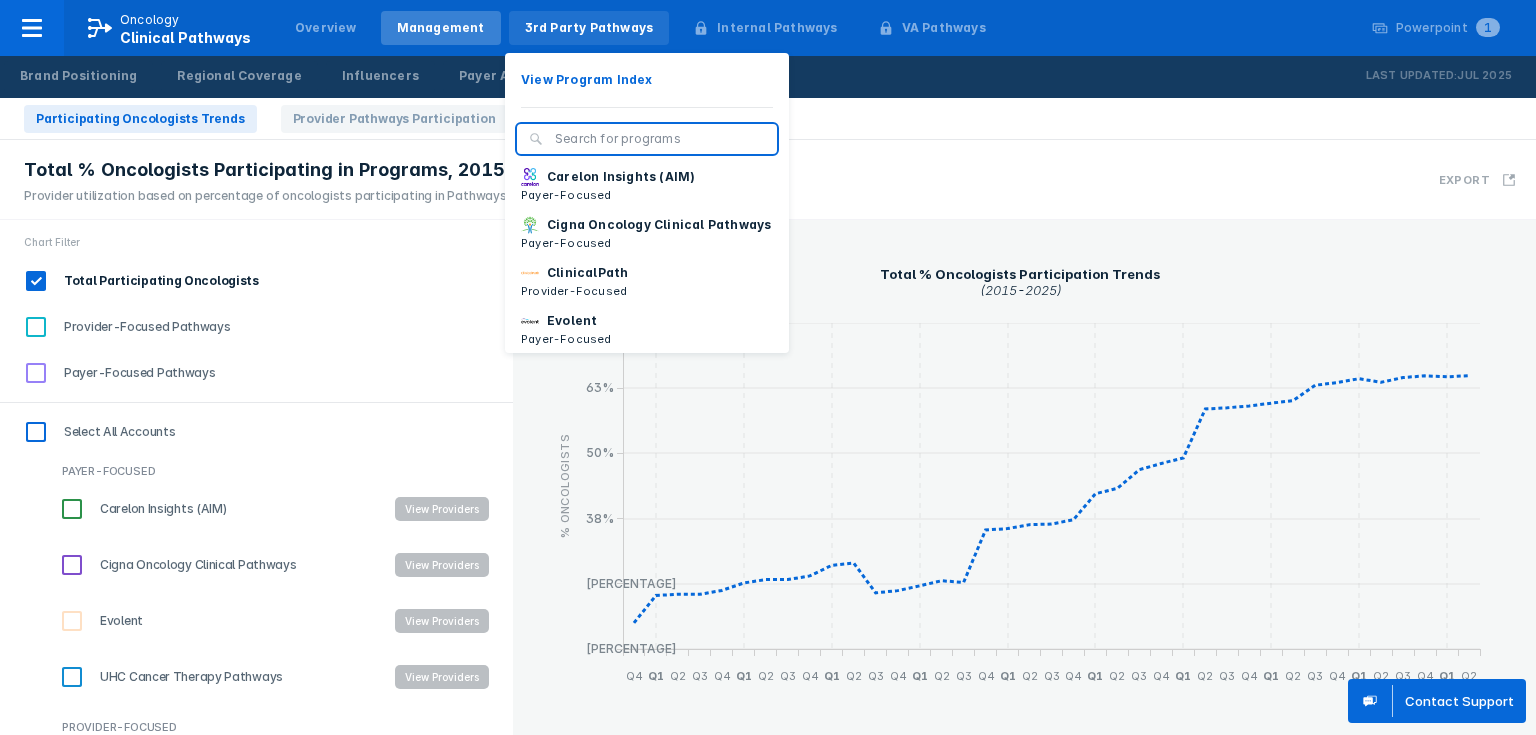 click on "3rd Party Pathways" at bounding box center (589, 28) 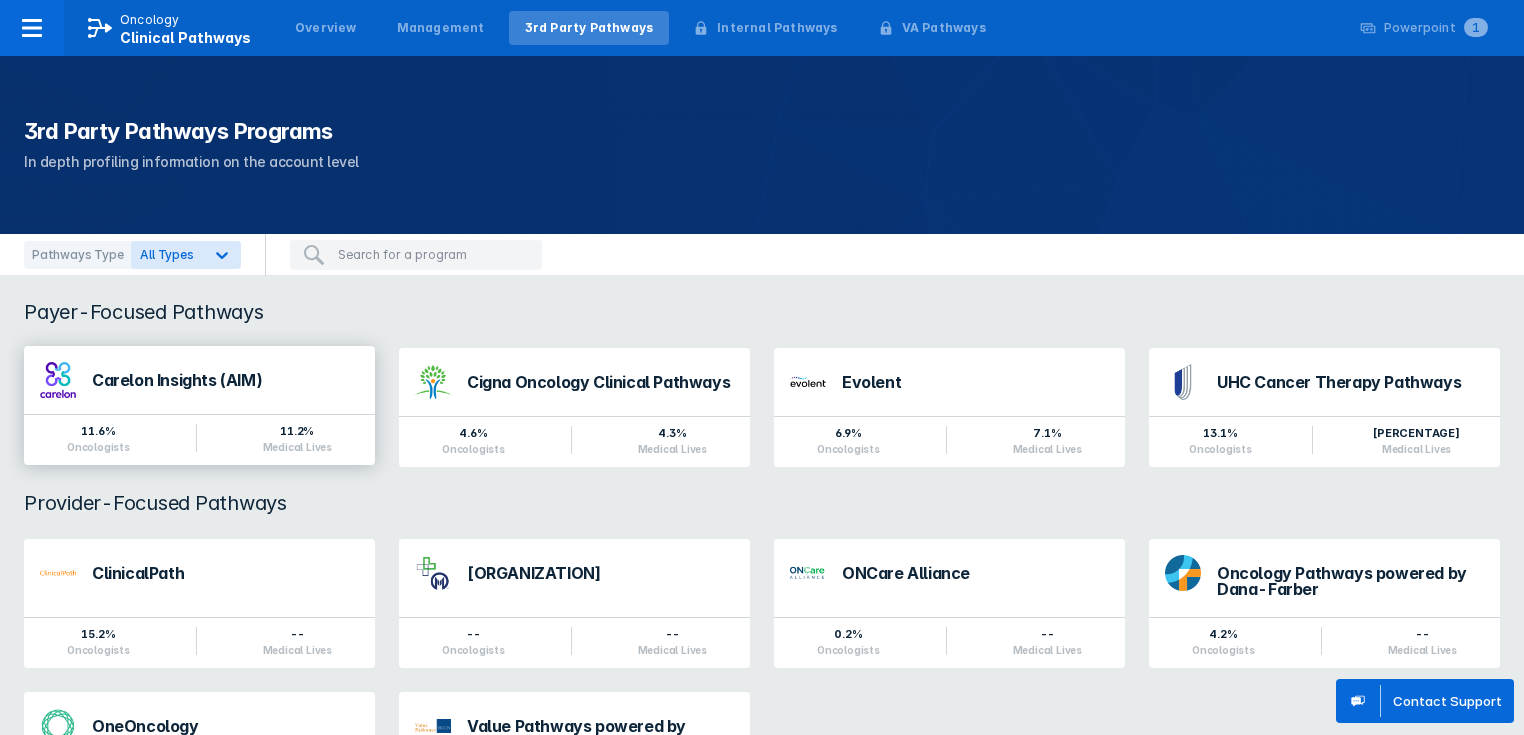 click on "Carelon Insights (AIM)" at bounding box center [225, 380] 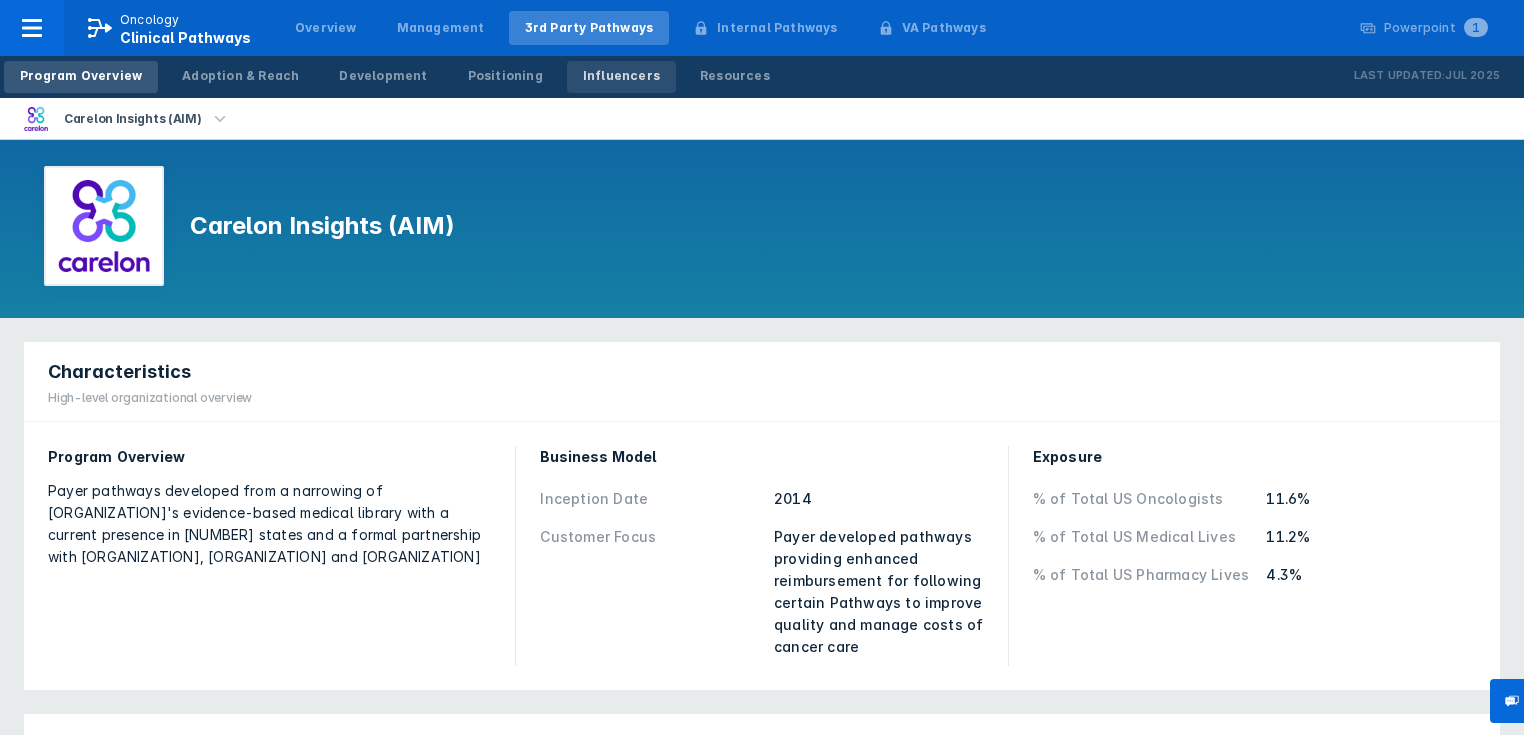 click on "Influencers" at bounding box center (621, 76) 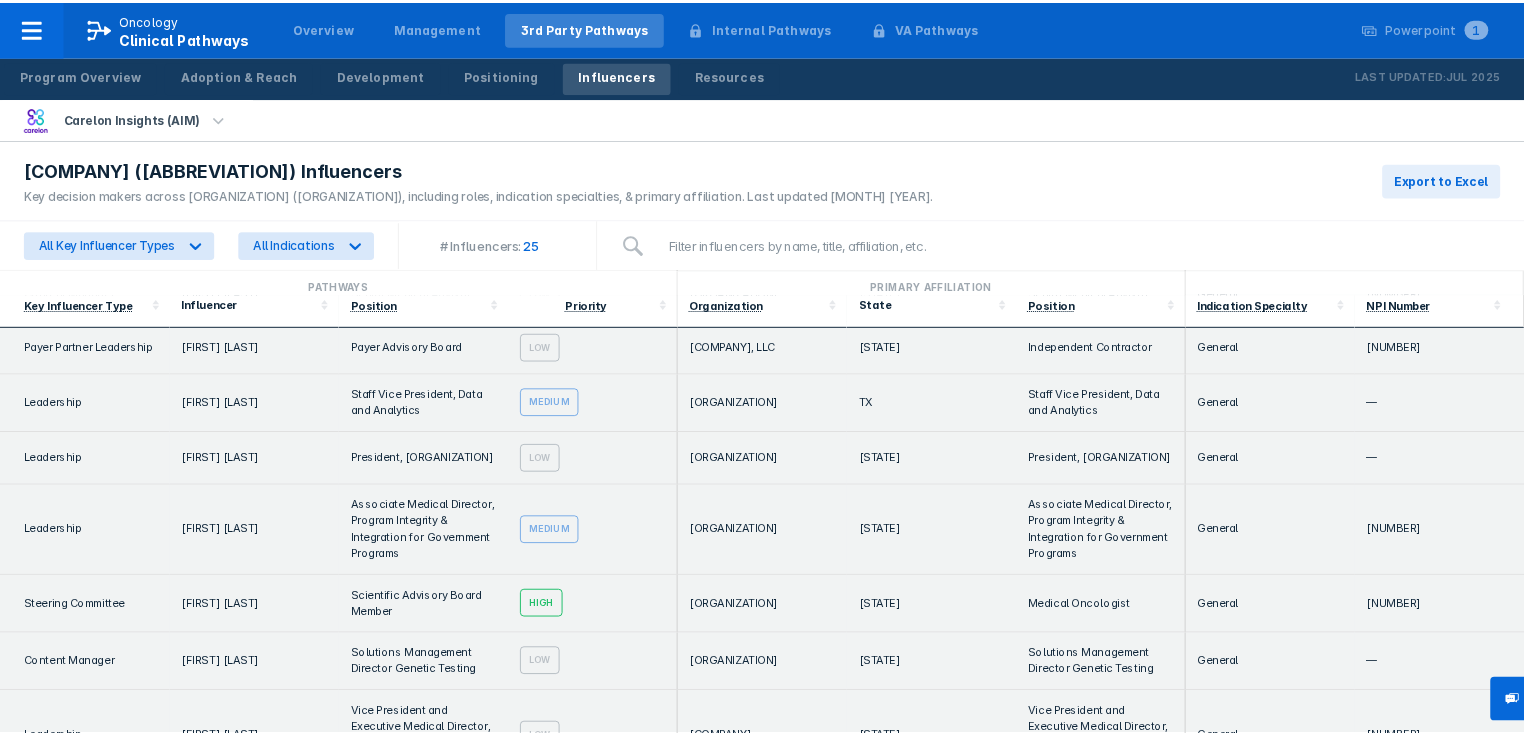 scroll, scrollTop: 0, scrollLeft: 0, axis: both 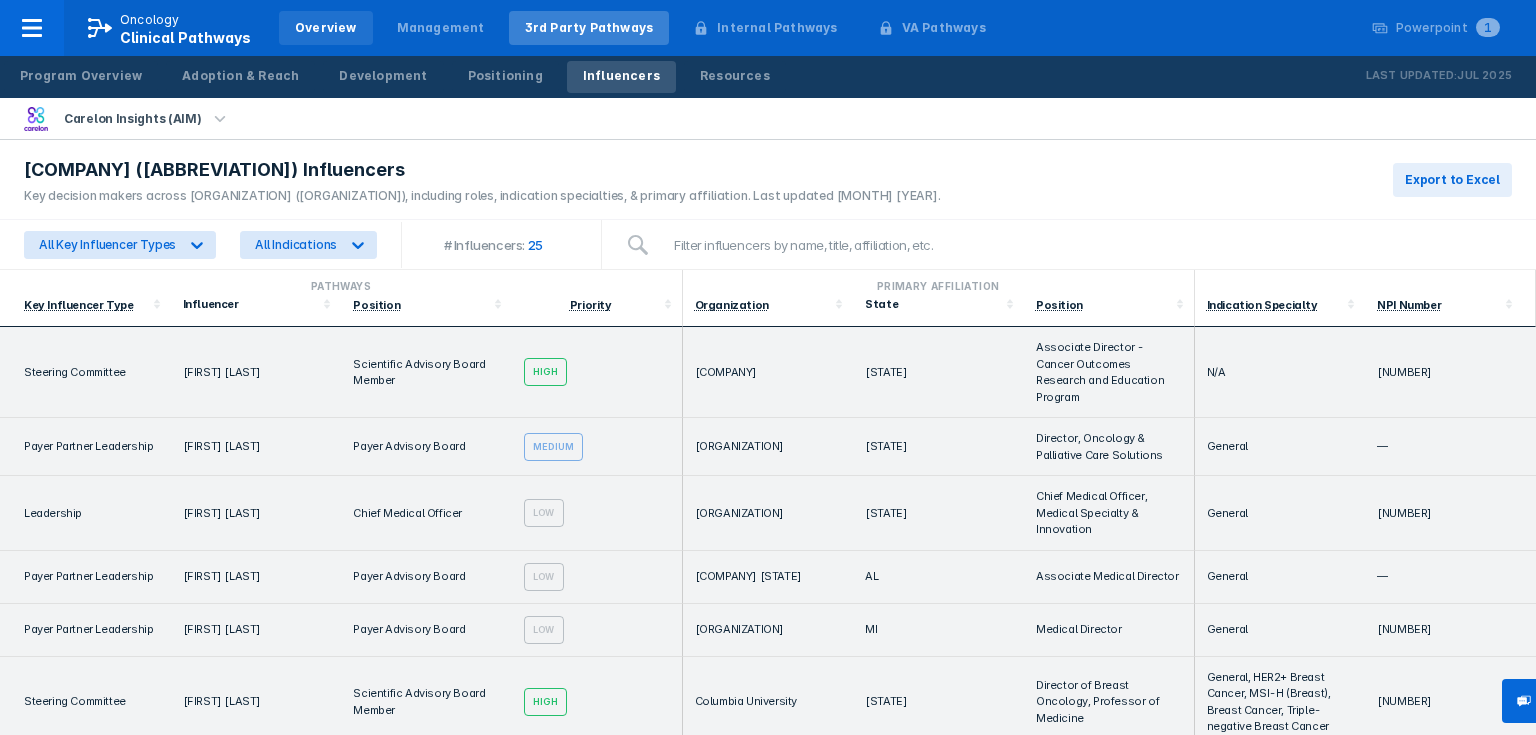 click on "Overview" at bounding box center (326, 28) 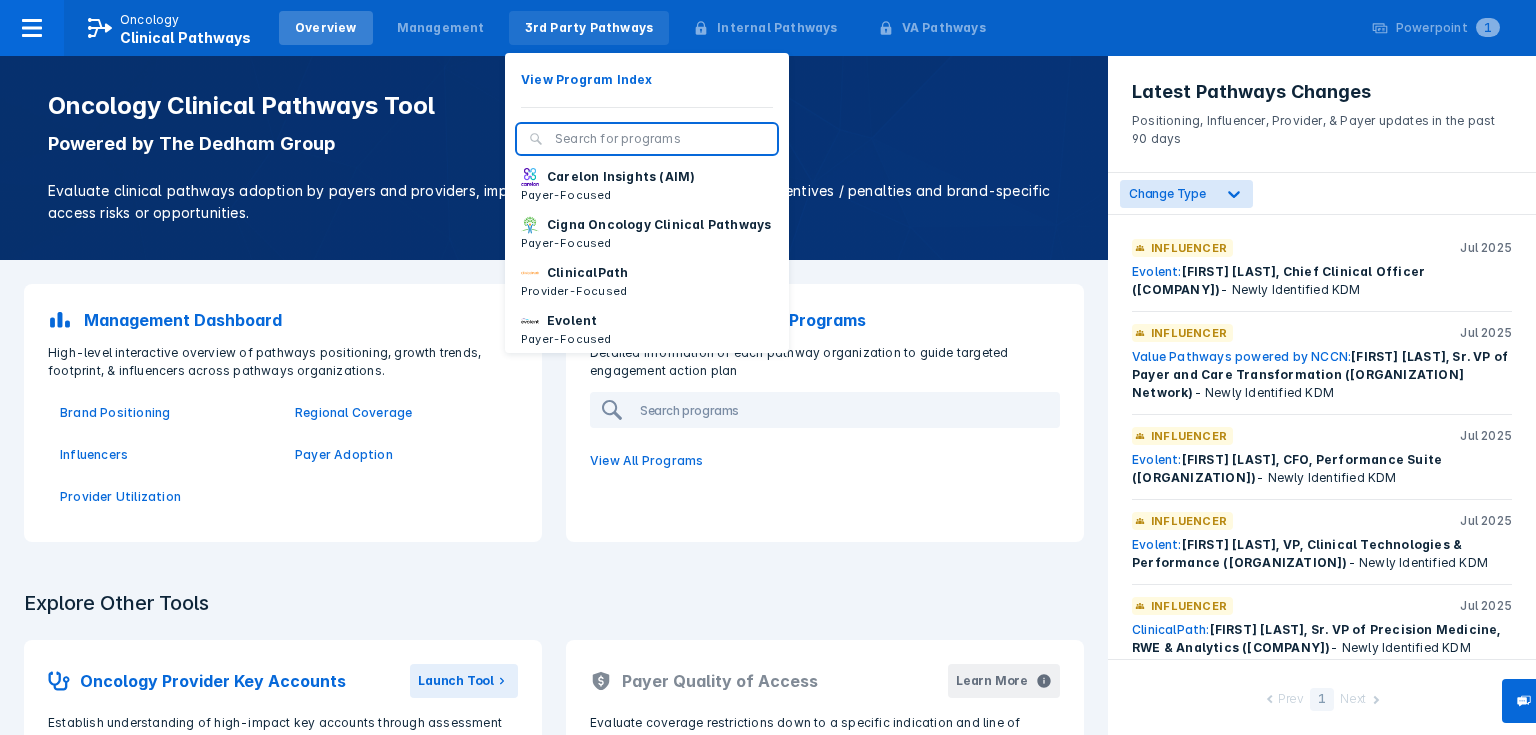 click on "3rd Party Pathways" at bounding box center (589, 28) 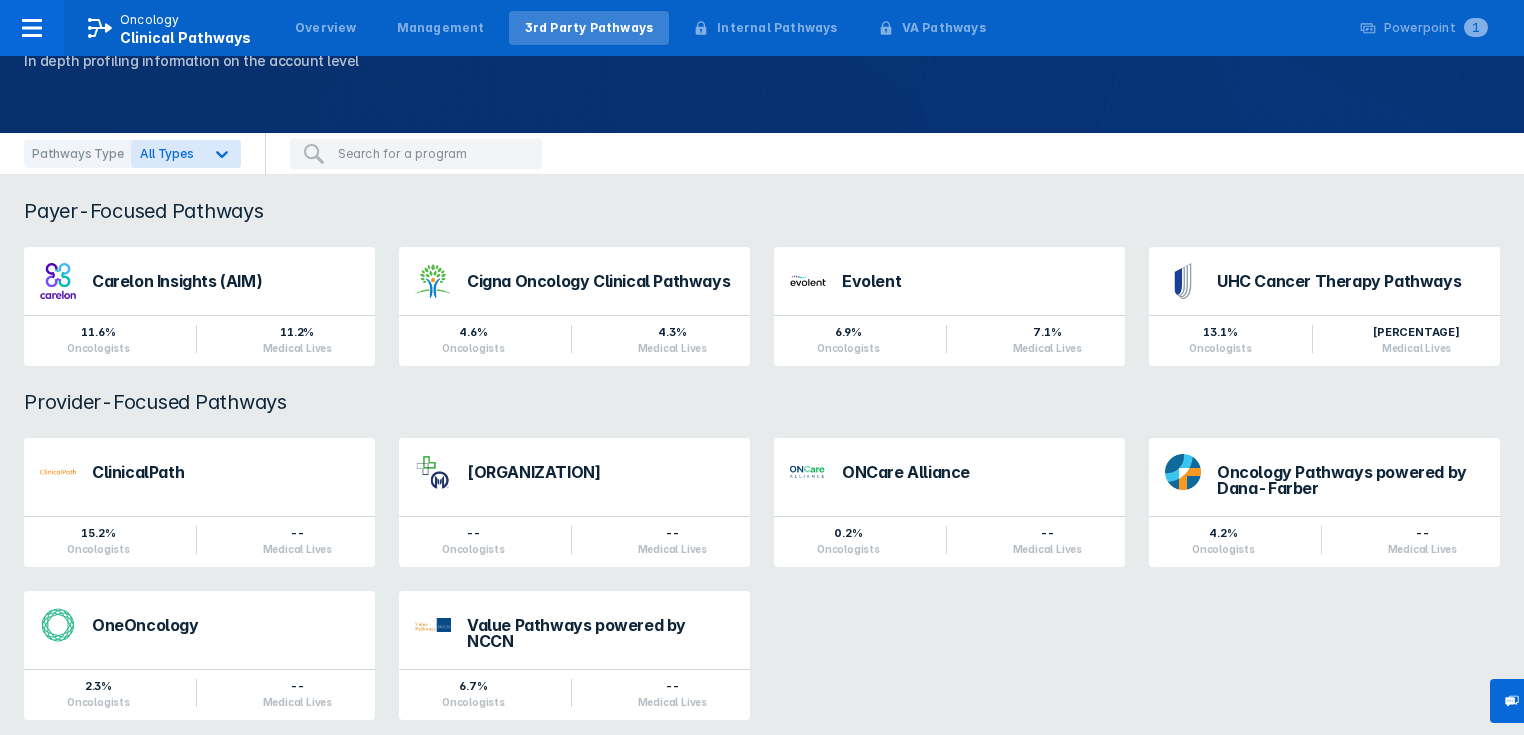scroll, scrollTop: 123, scrollLeft: 0, axis: vertical 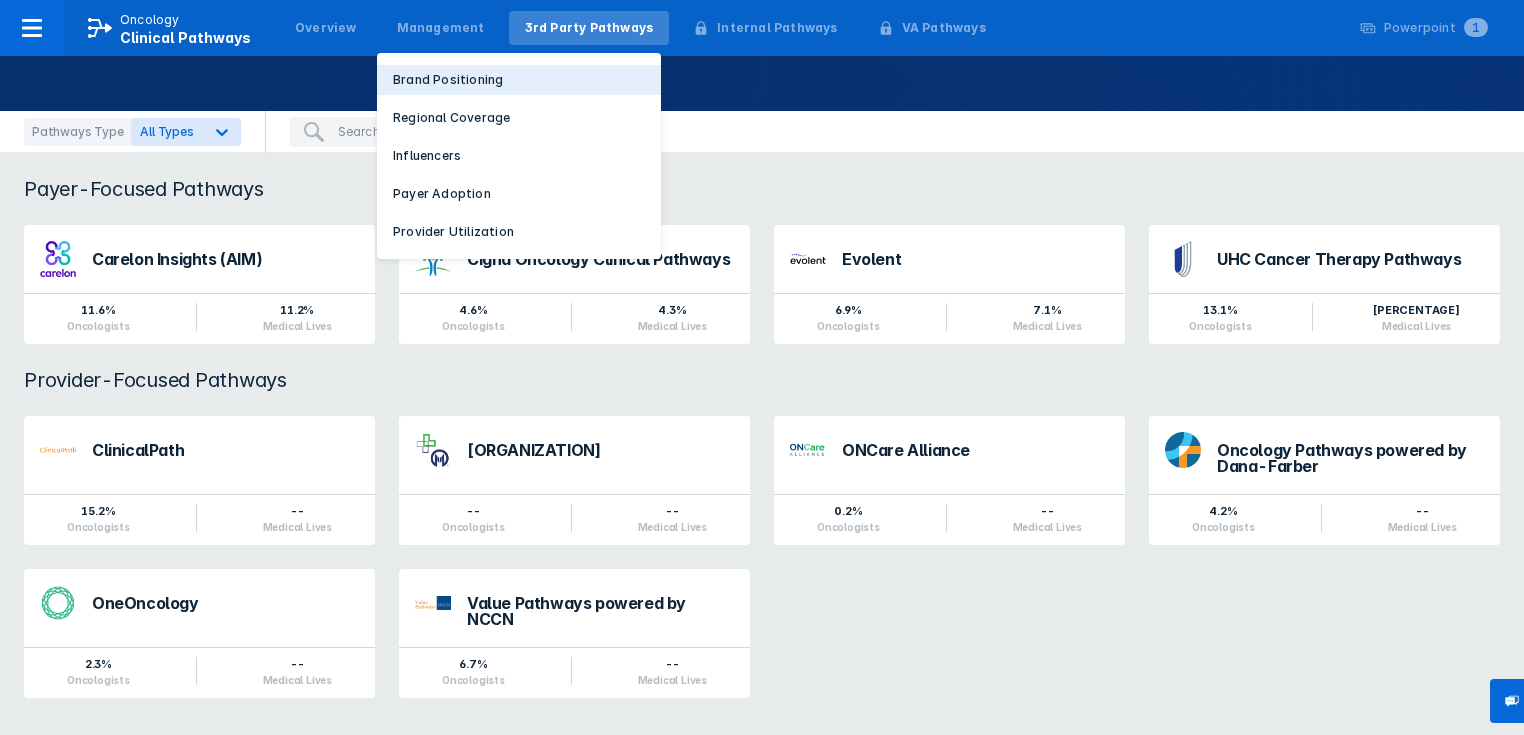 click on "Brand Positioning" at bounding box center [448, 80] 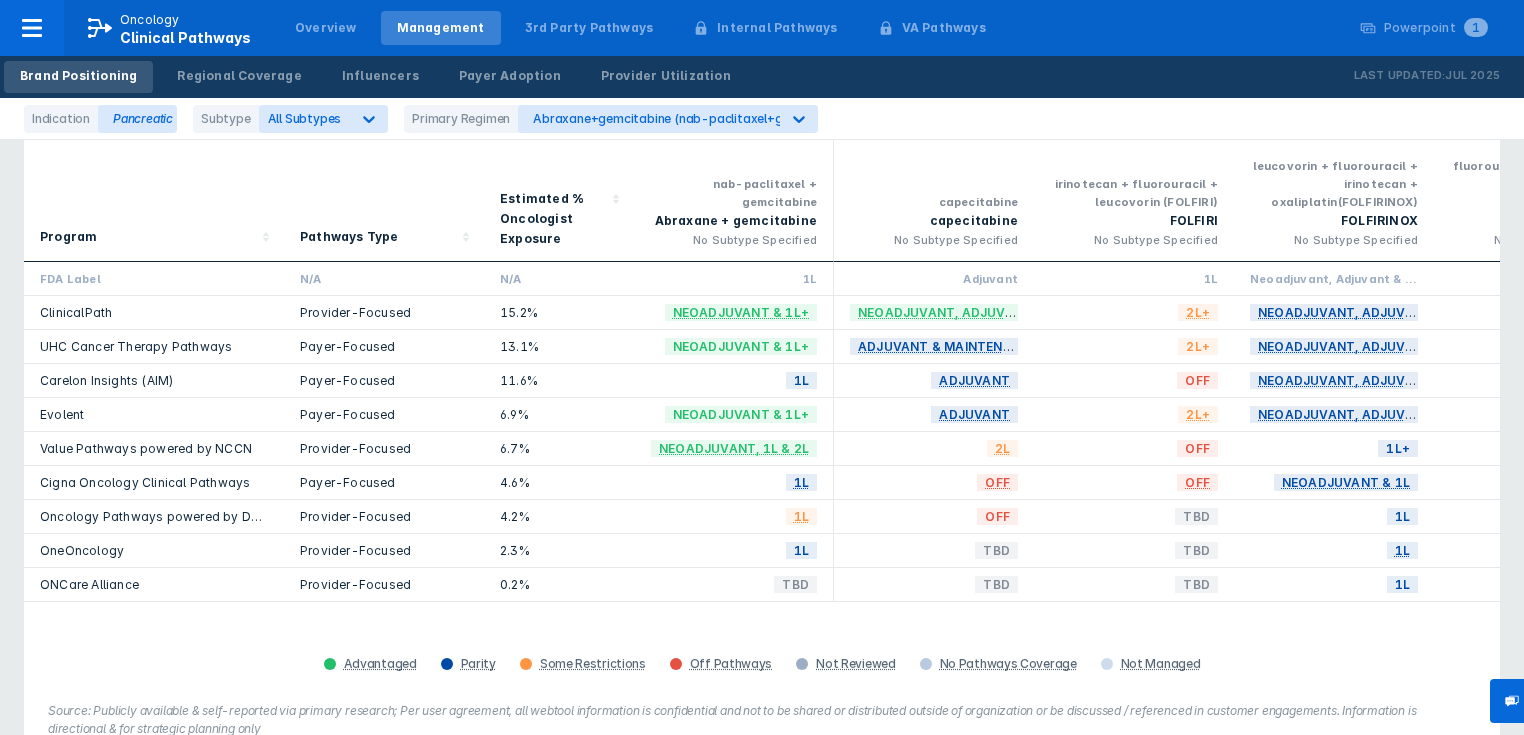 scroll, scrollTop: 0, scrollLeft: 0, axis: both 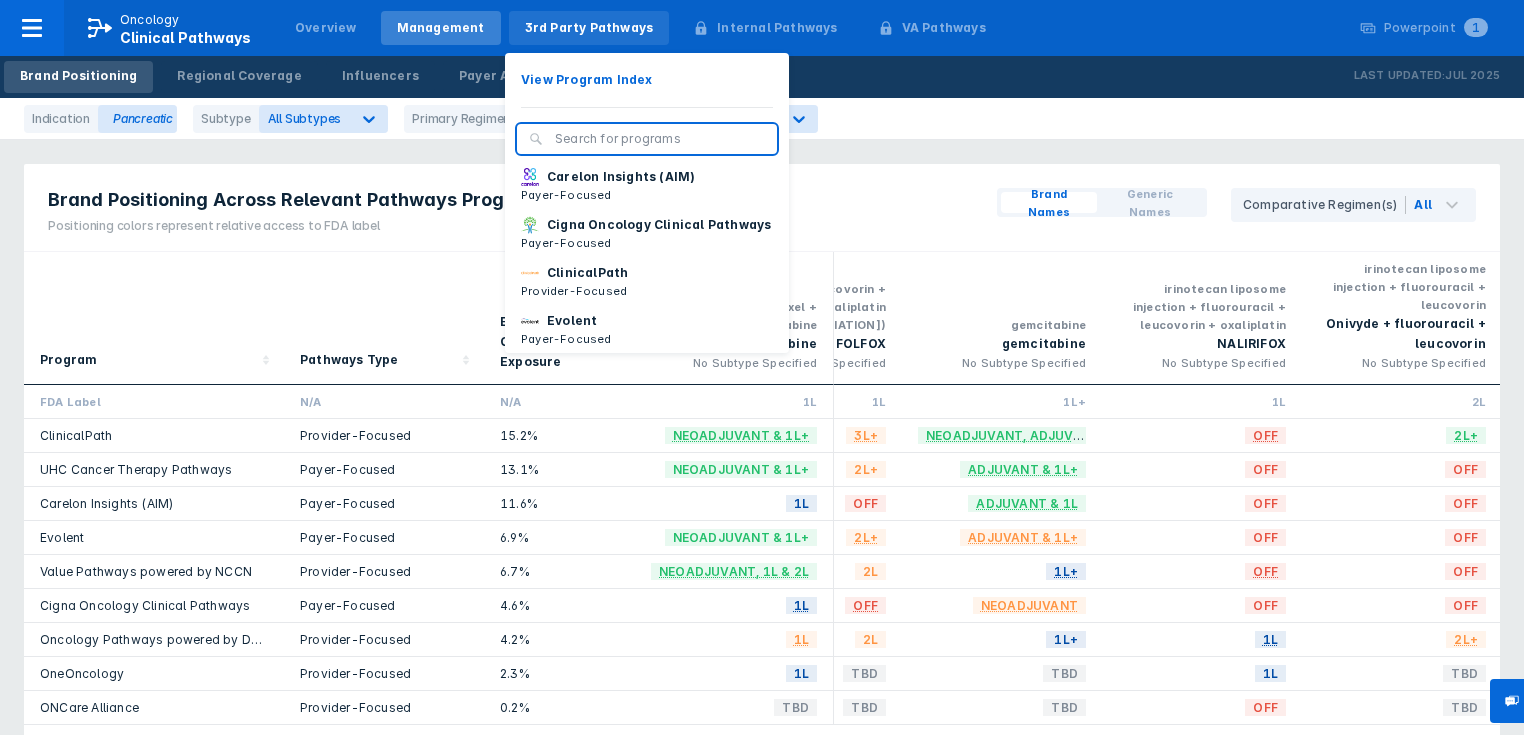 click on "3rd Party Pathways" at bounding box center (589, 28) 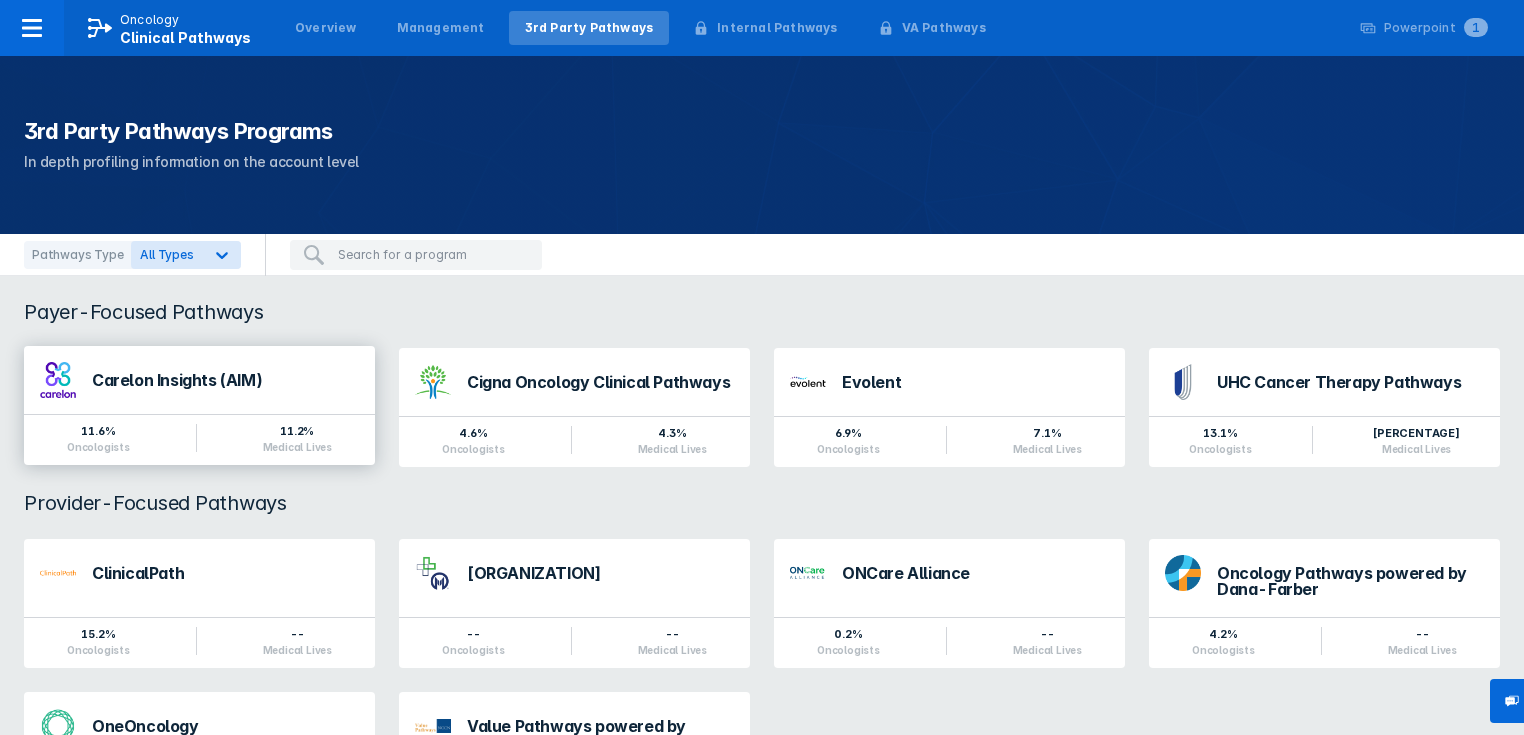 click on "Carelon Insights (AIM)" at bounding box center [225, 380] 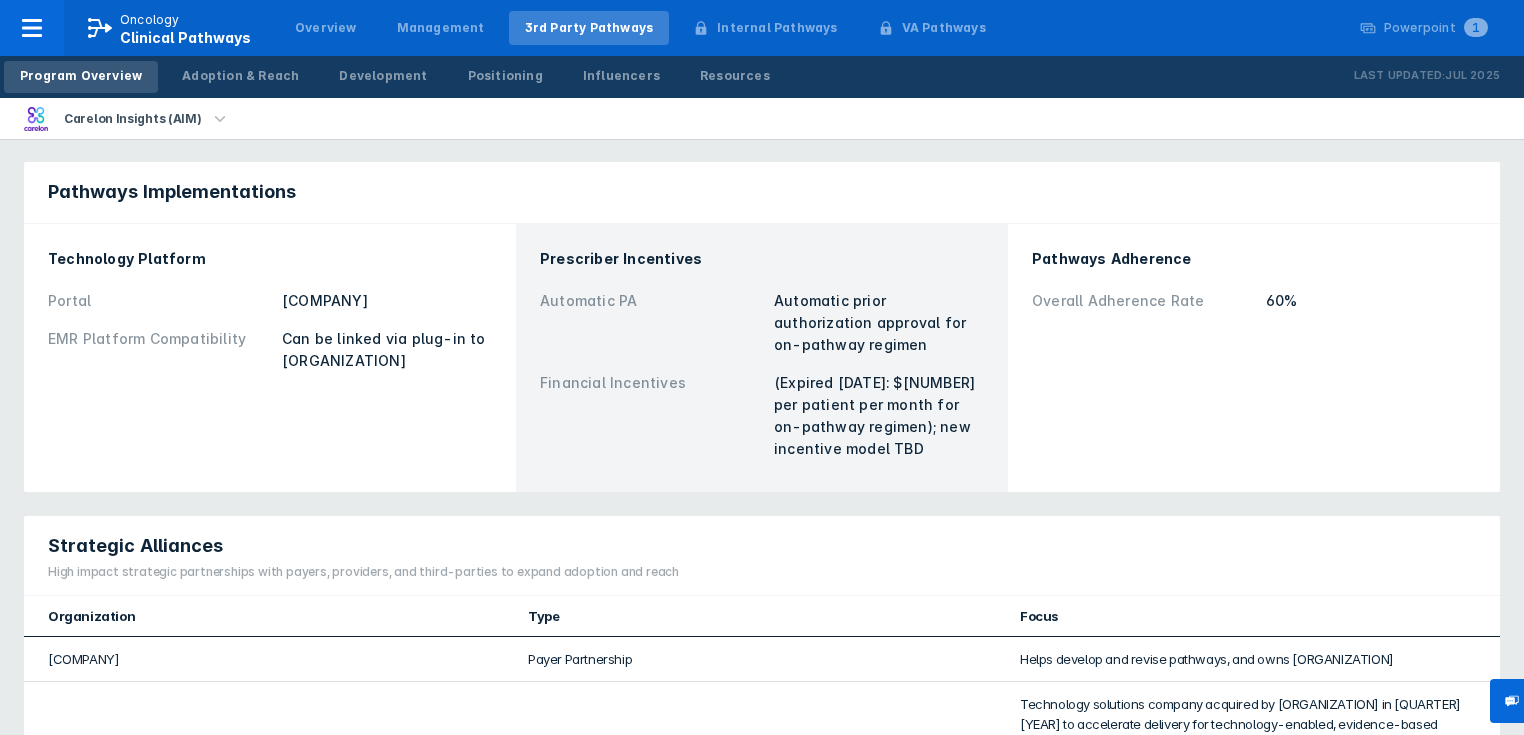 scroll, scrollTop: 560, scrollLeft: 0, axis: vertical 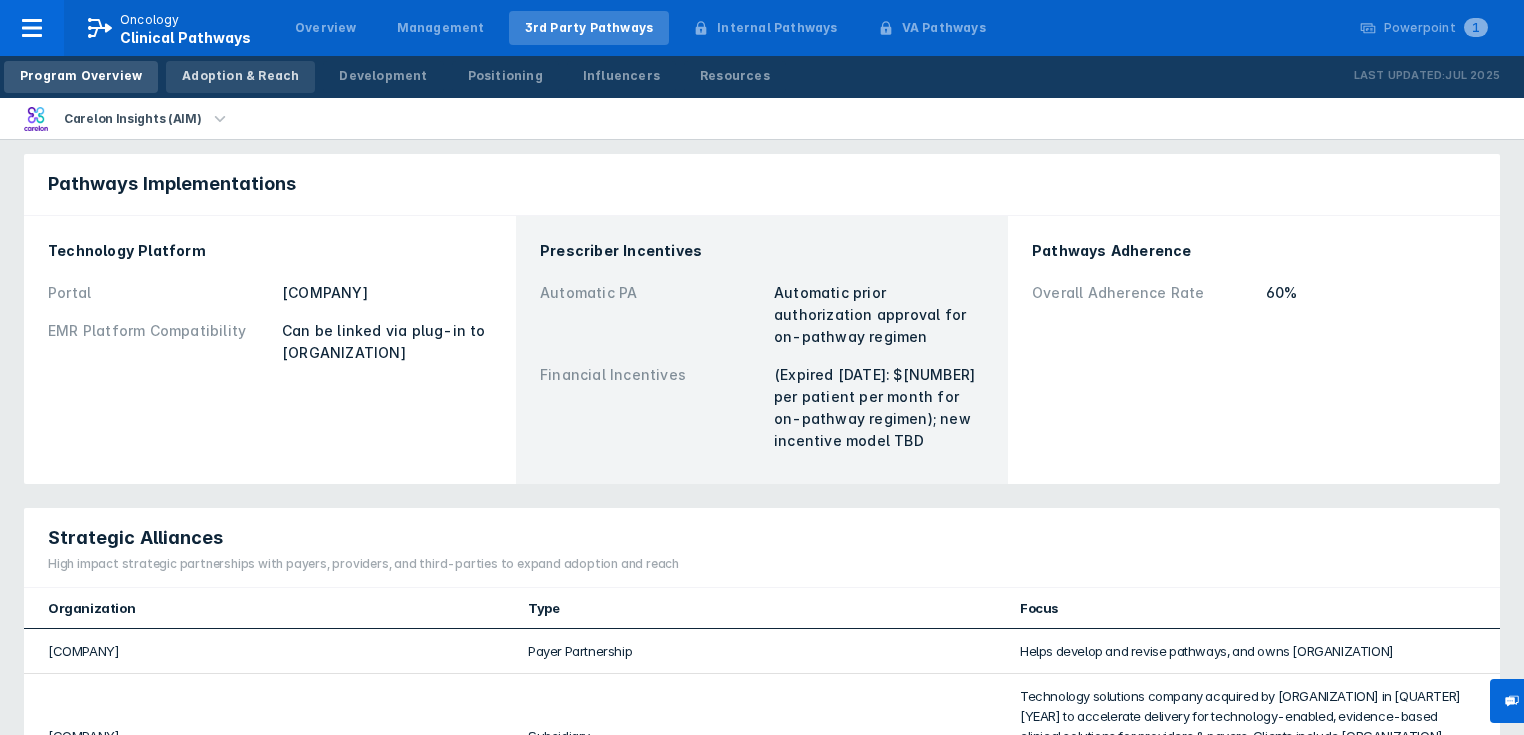 click on "Adoption & Reach" at bounding box center (240, 76) 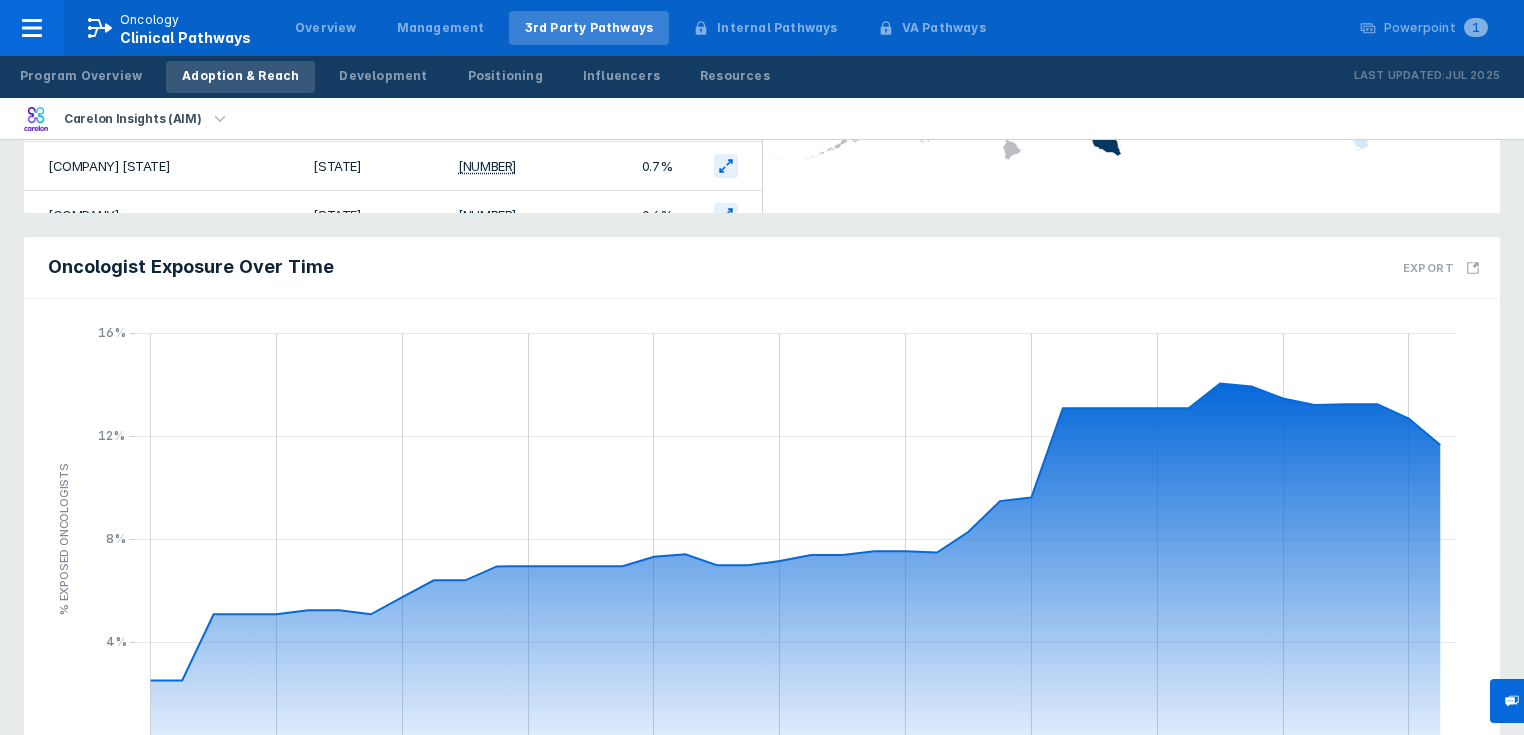 scroll, scrollTop: 0, scrollLeft: 0, axis: both 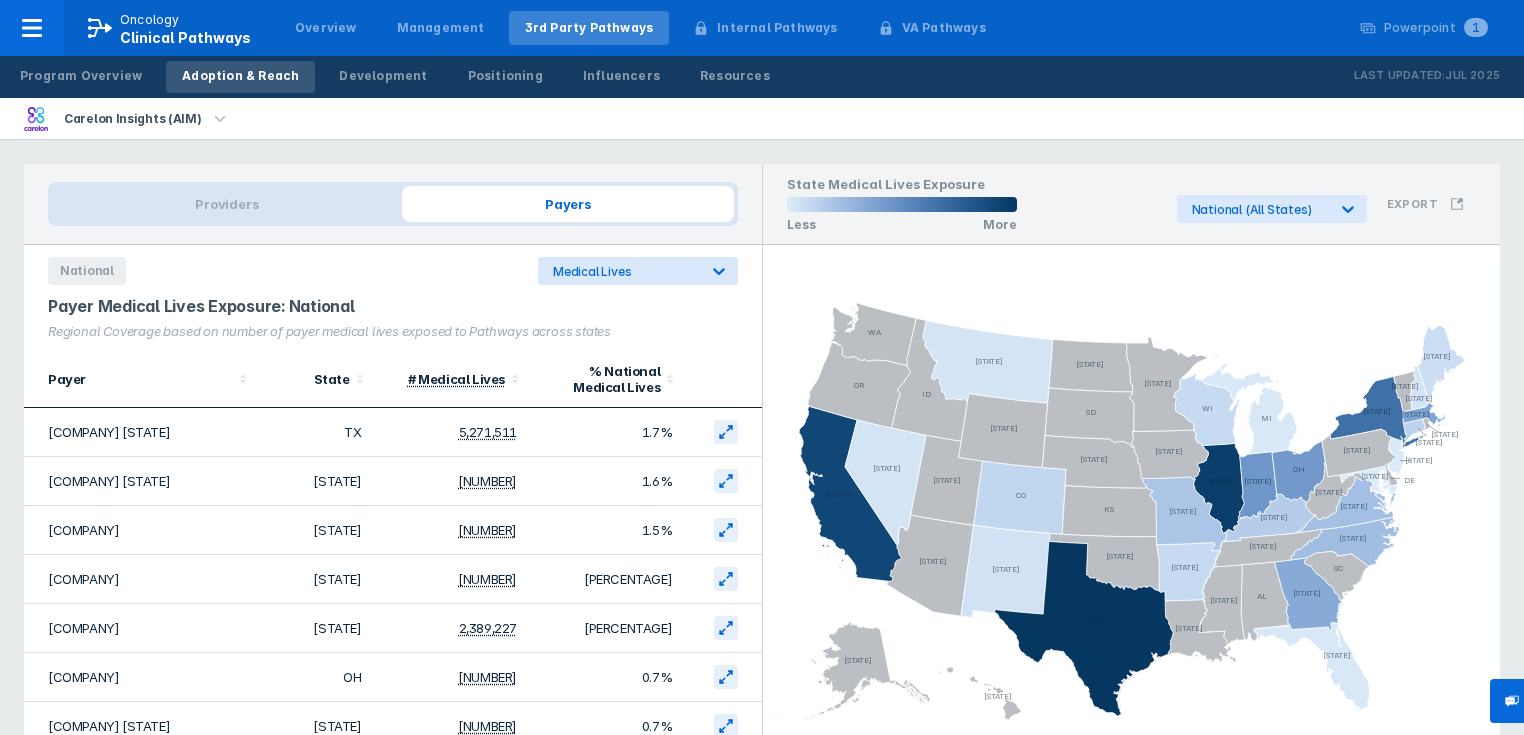 click 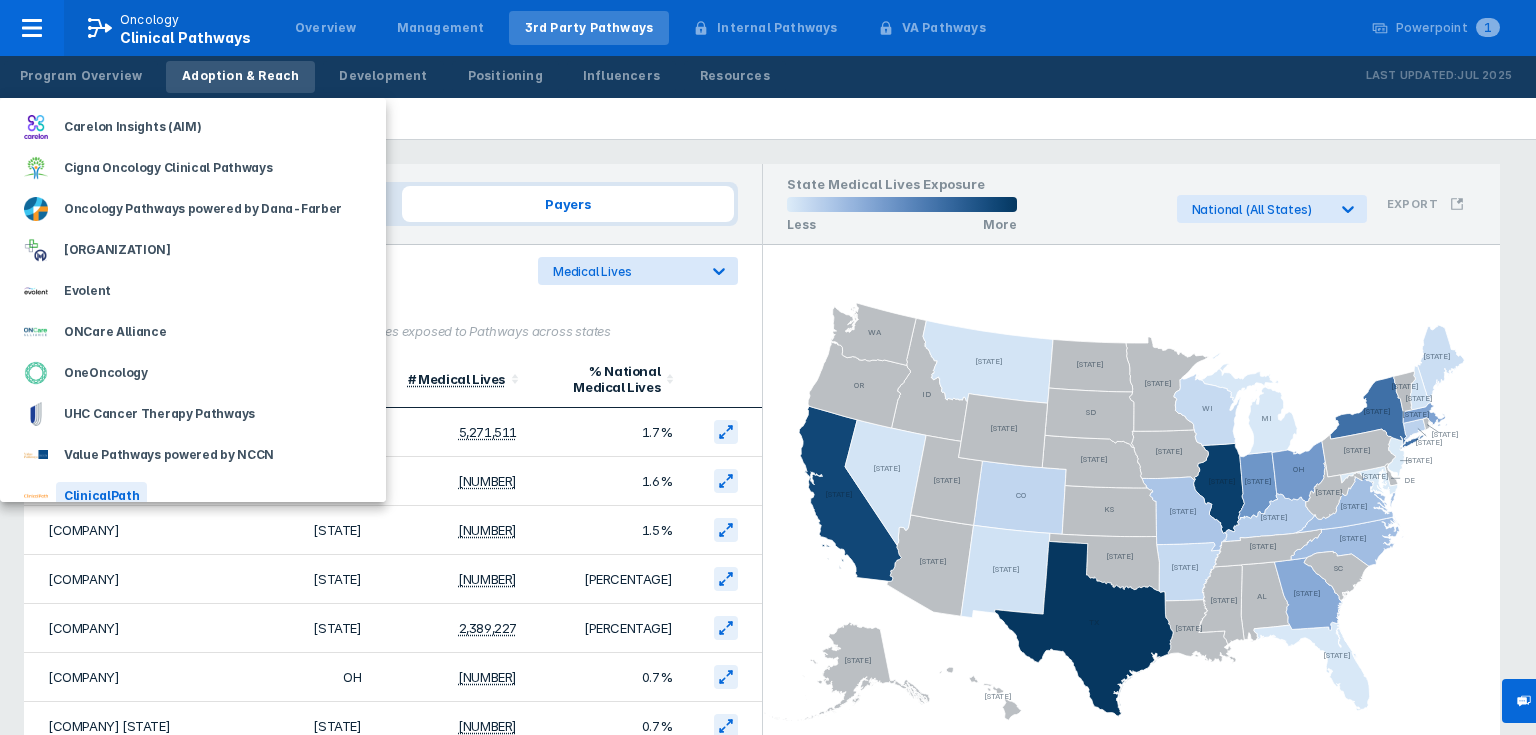 click on "ClinicalPath" at bounding box center [101, 496] 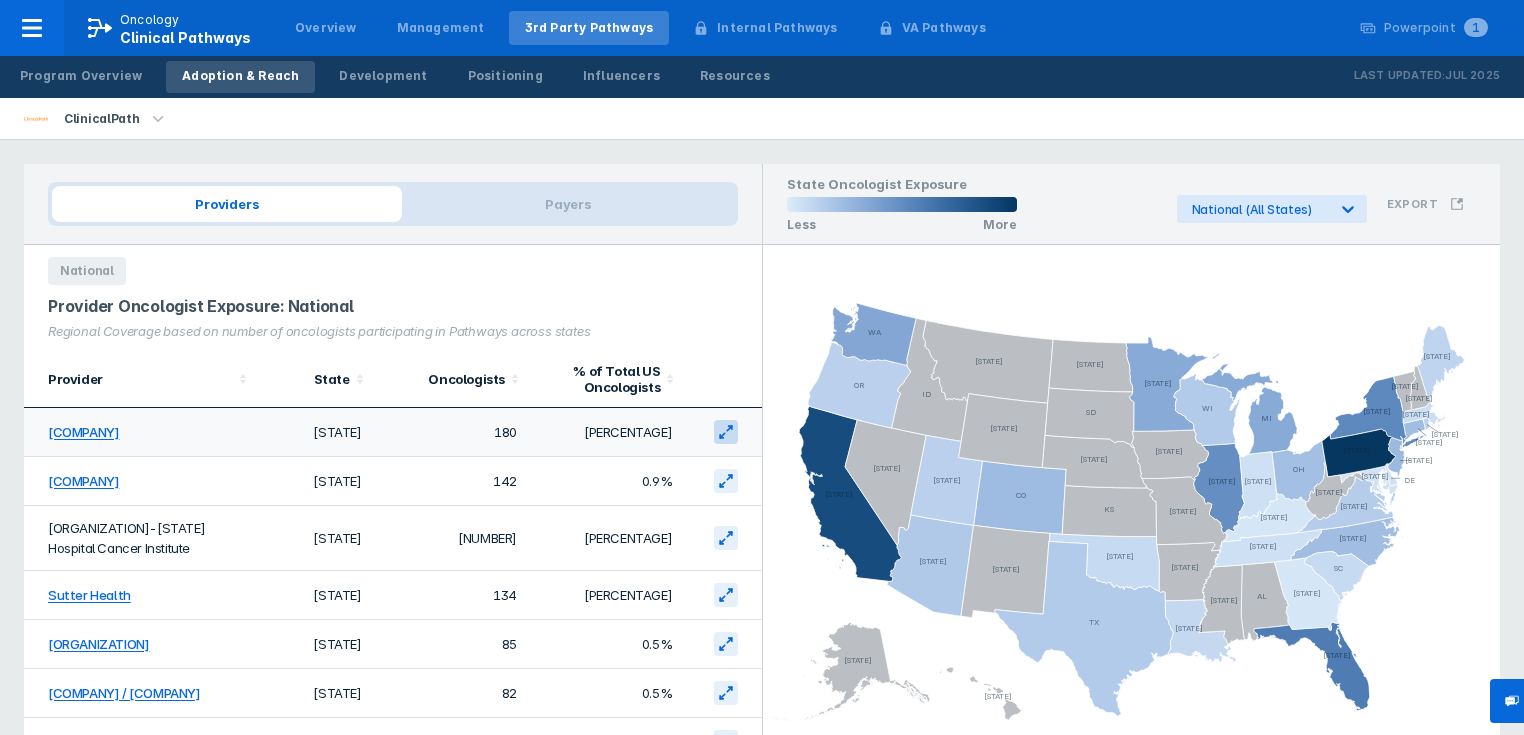 click 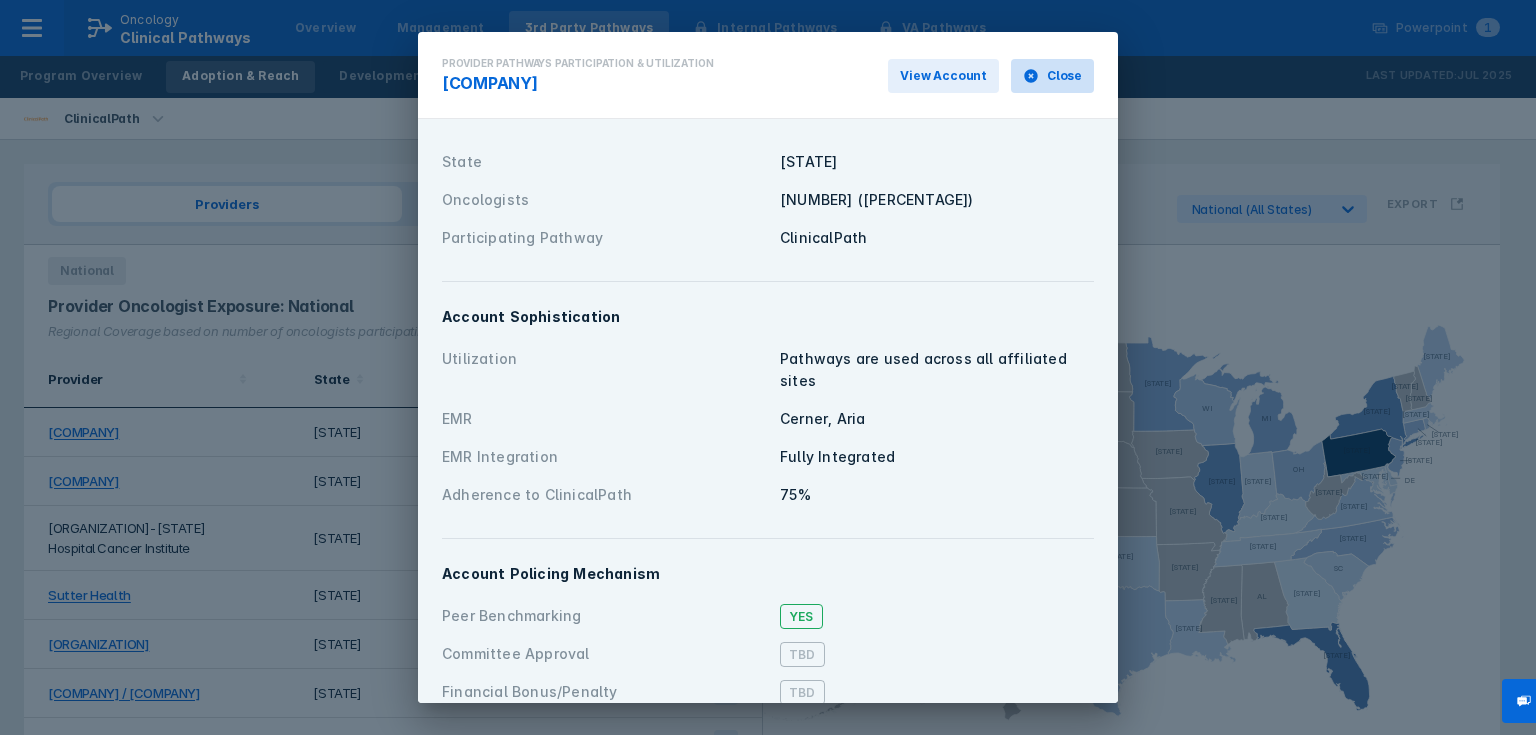 click 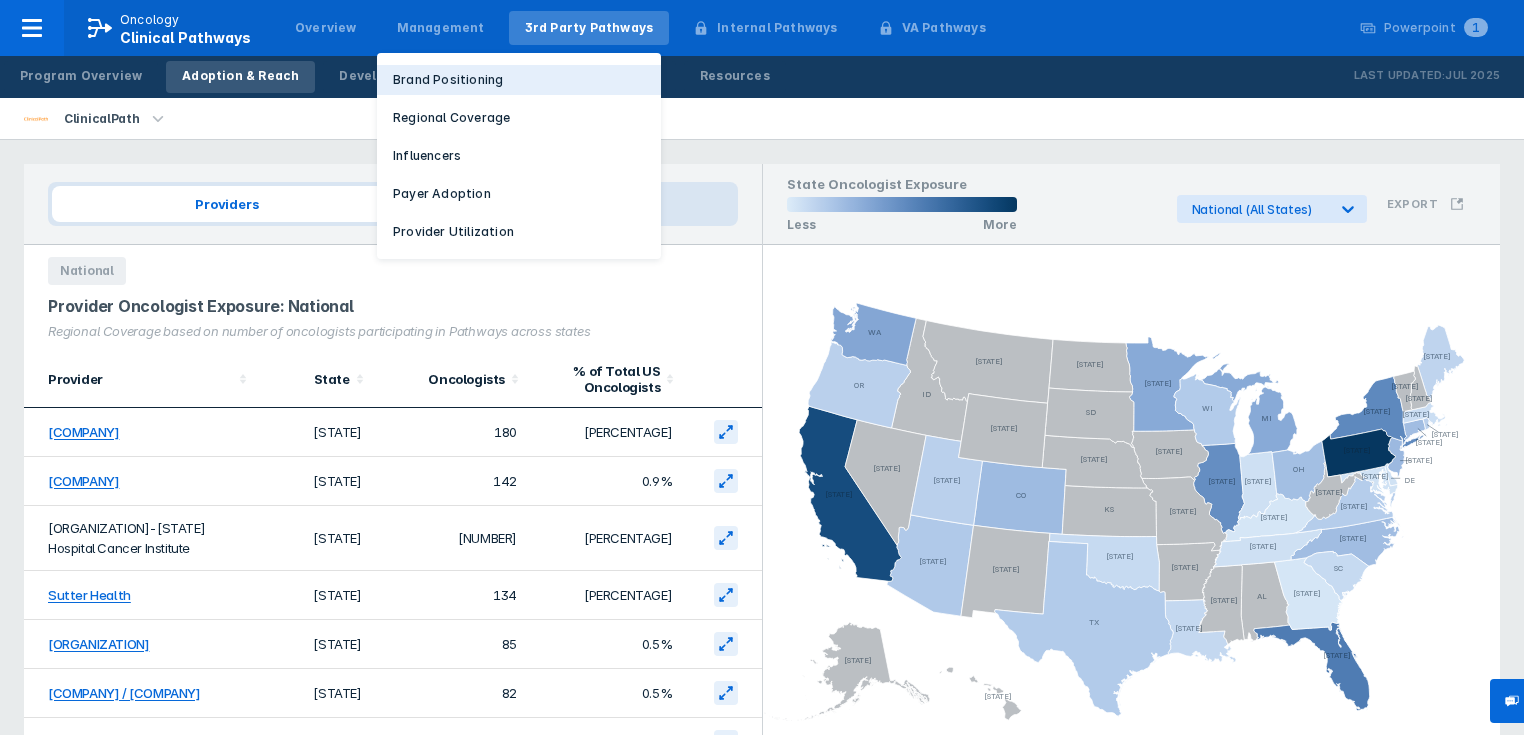 click on "Brand Positioning" at bounding box center (448, 80) 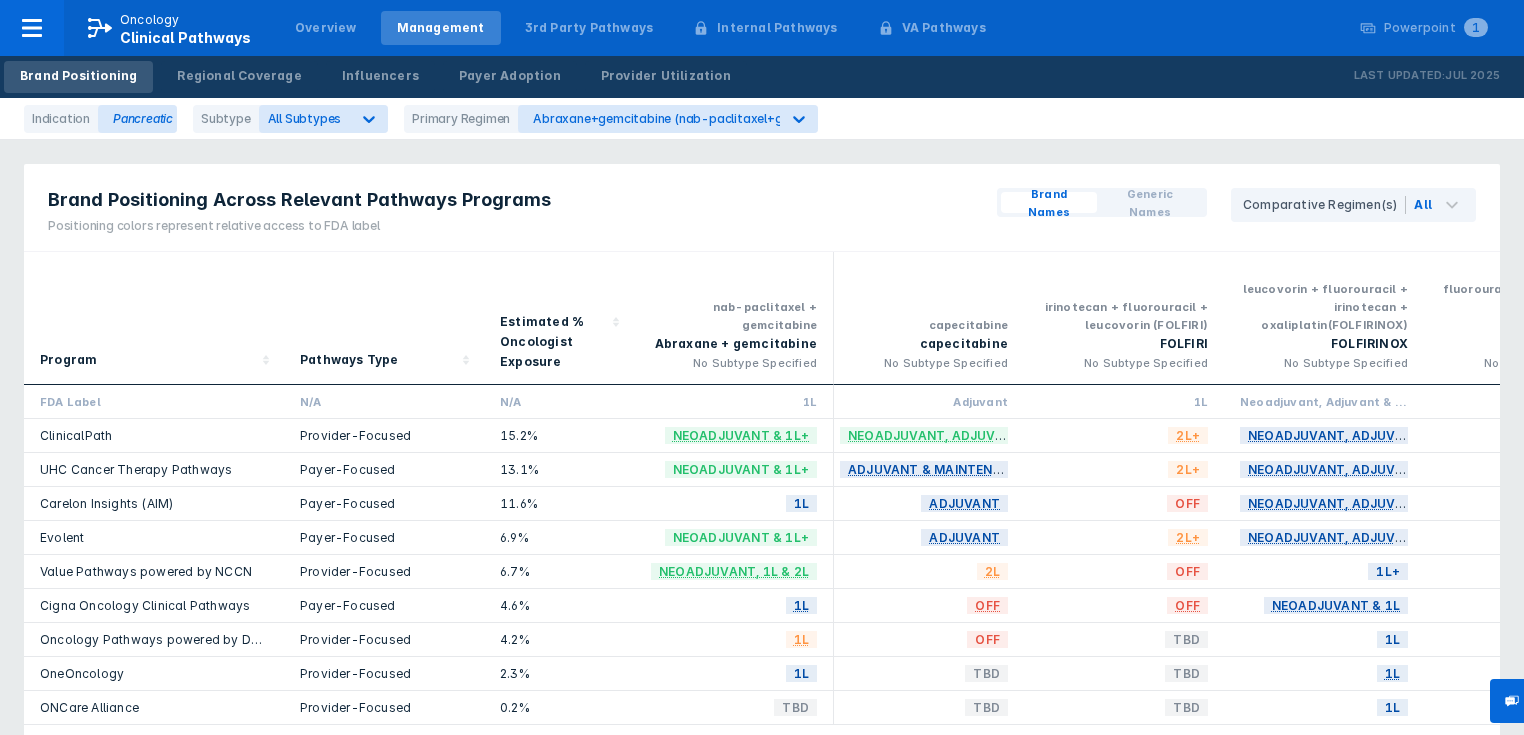 scroll, scrollTop: 0, scrollLeft: 0, axis: both 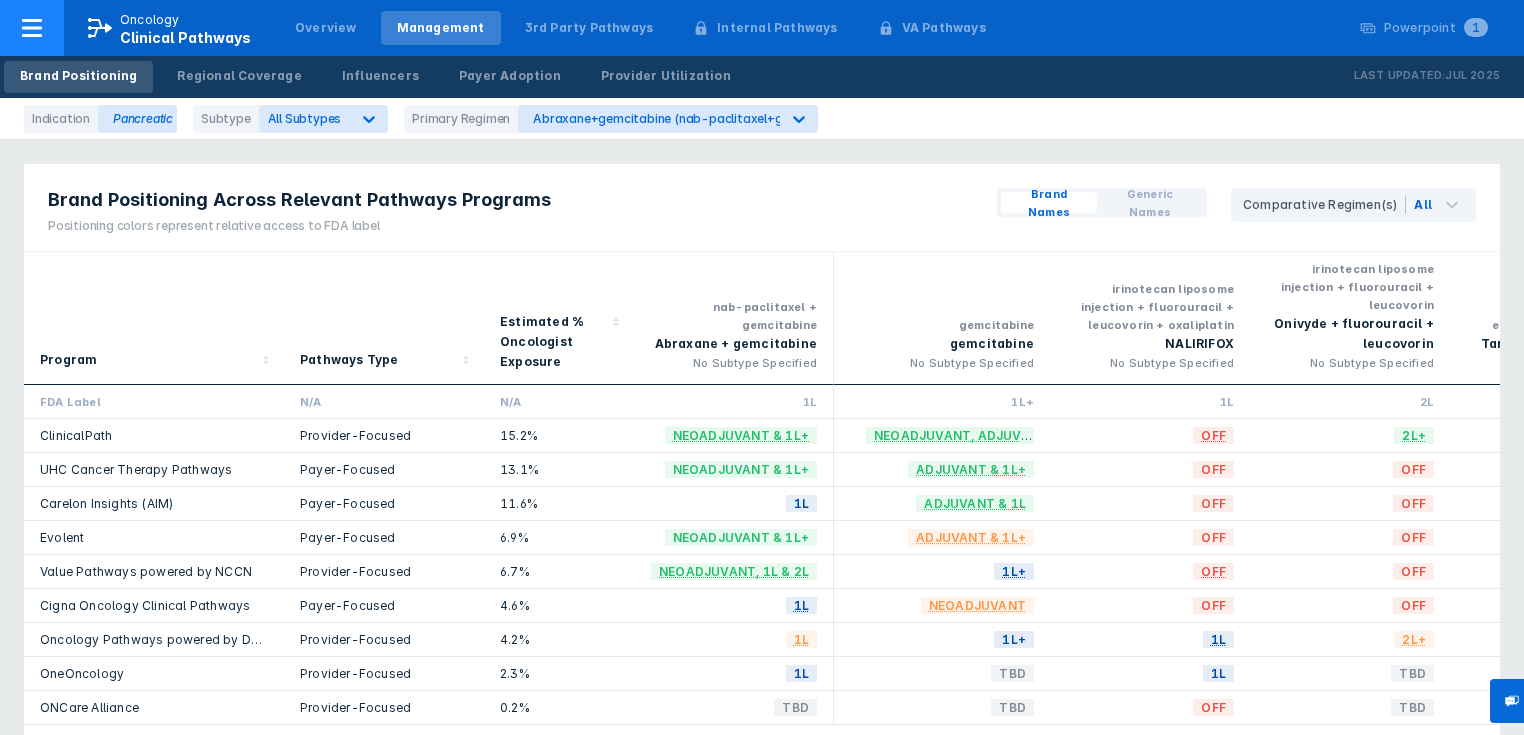 click at bounding box center (32, 28) 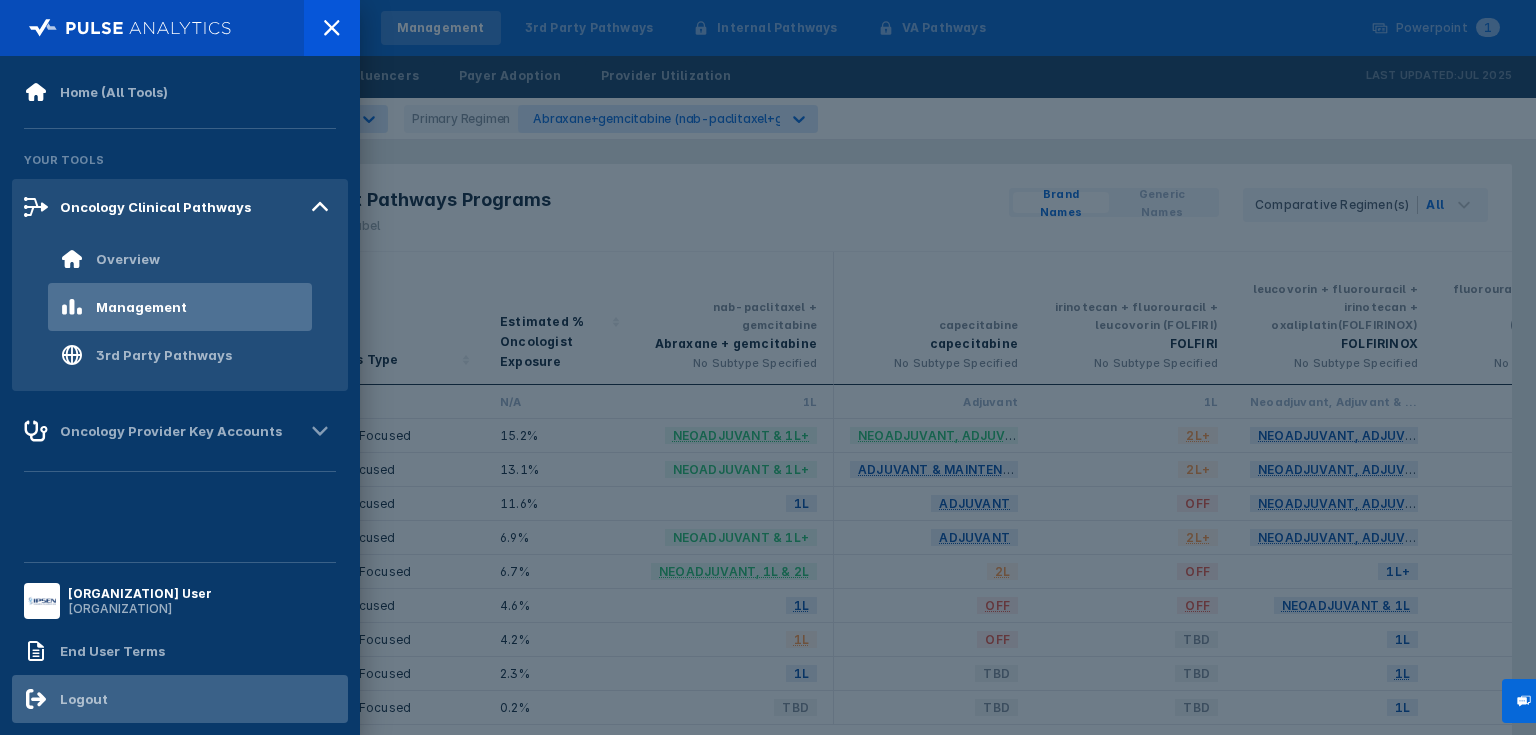 click on "Logout" at bounding box center (84, 699) 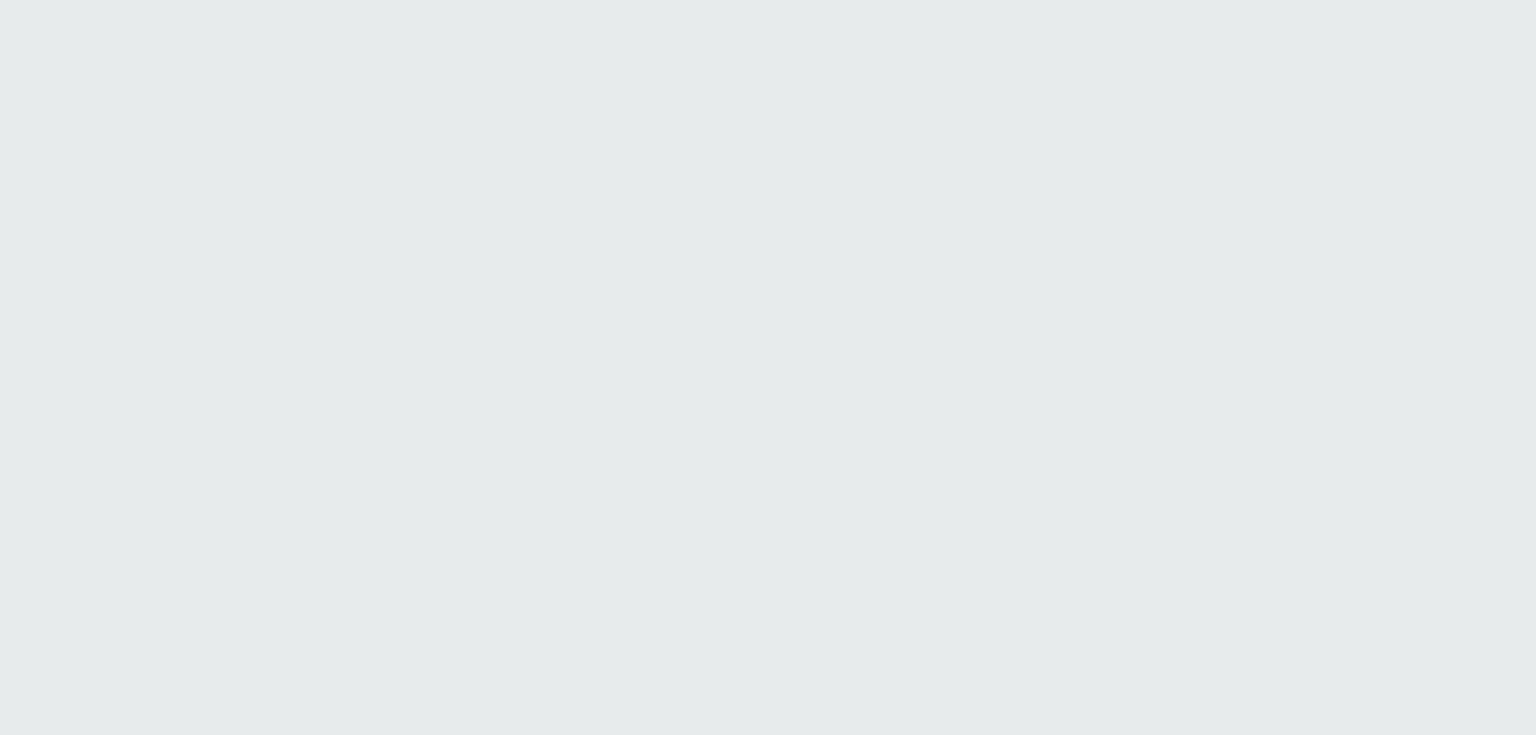 scroll, scrollTop: 0, scrollLeft: 0, axis: both 